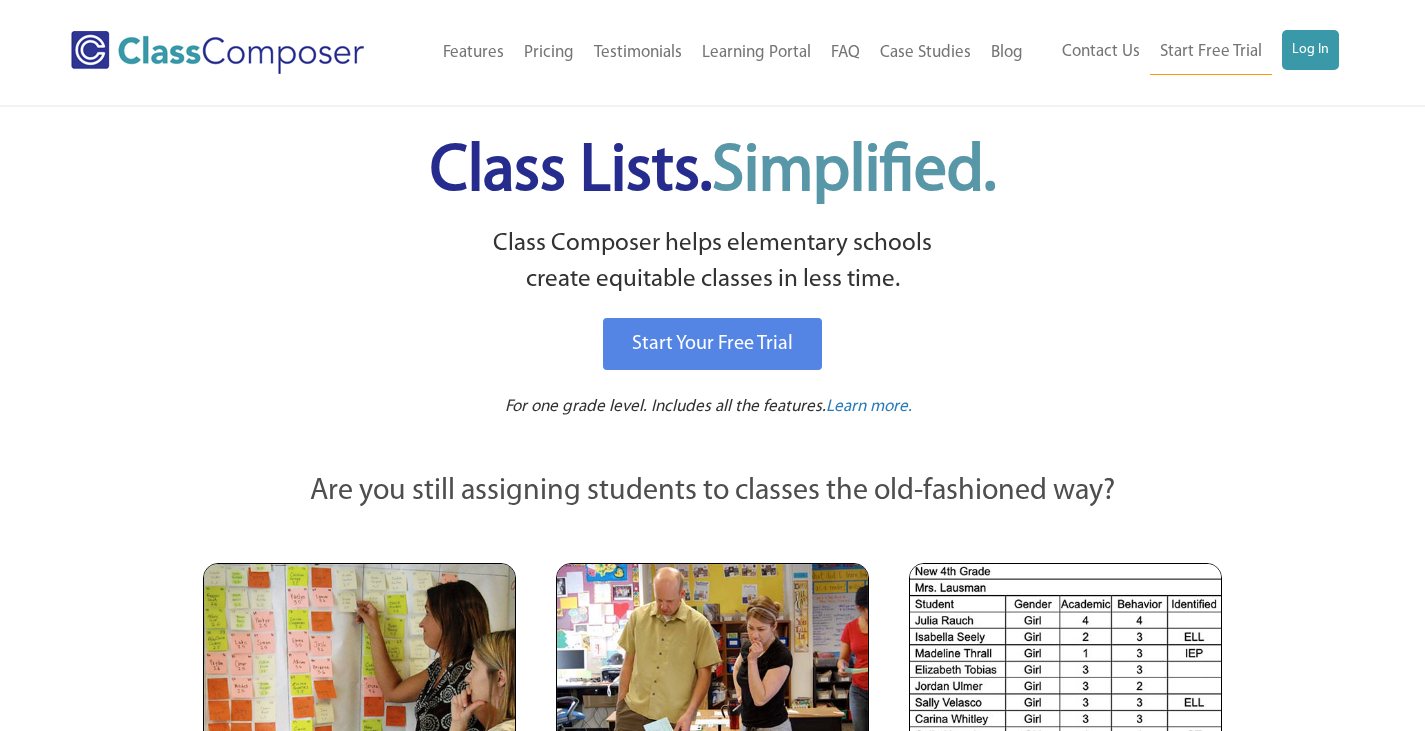 scroll, scrollTop: 0, scrollLeft: 0, axis: both 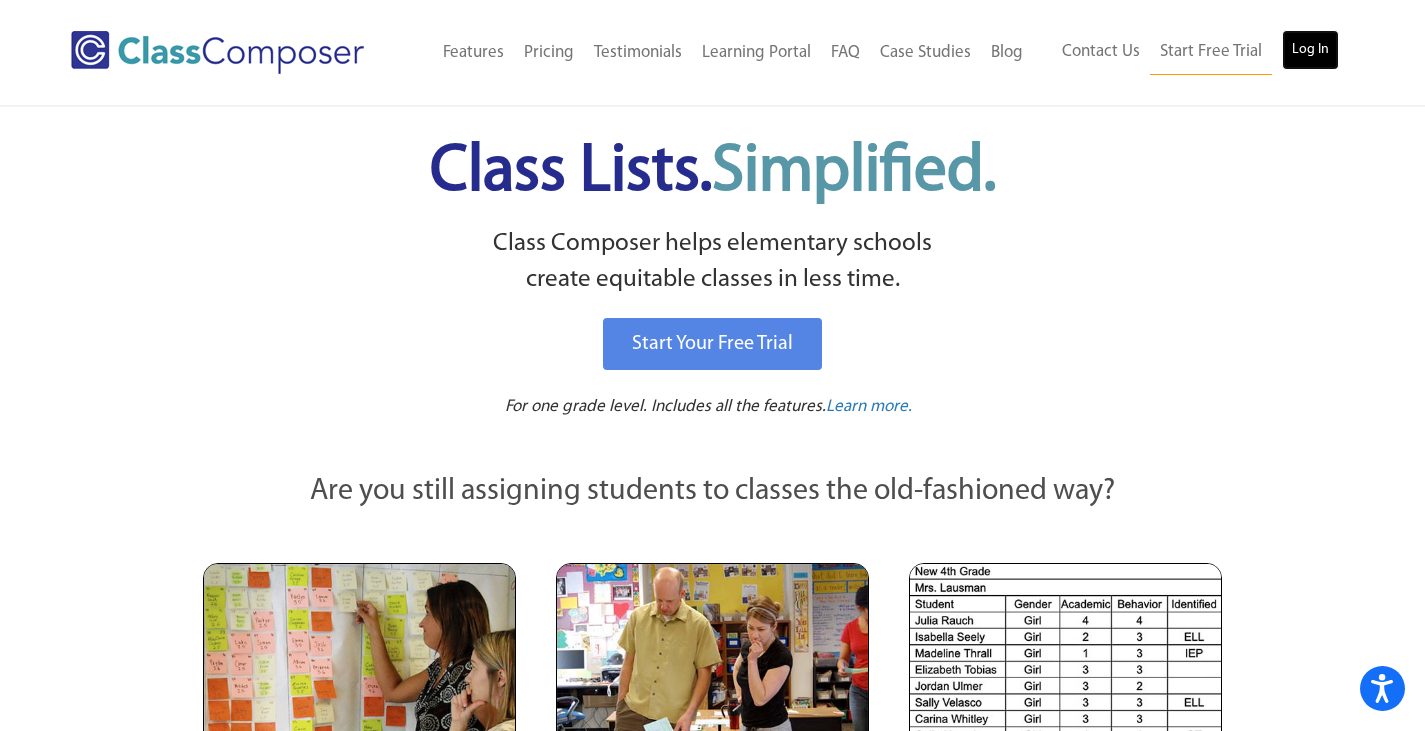 click on "Log In" at bounding box center (1310, 50) 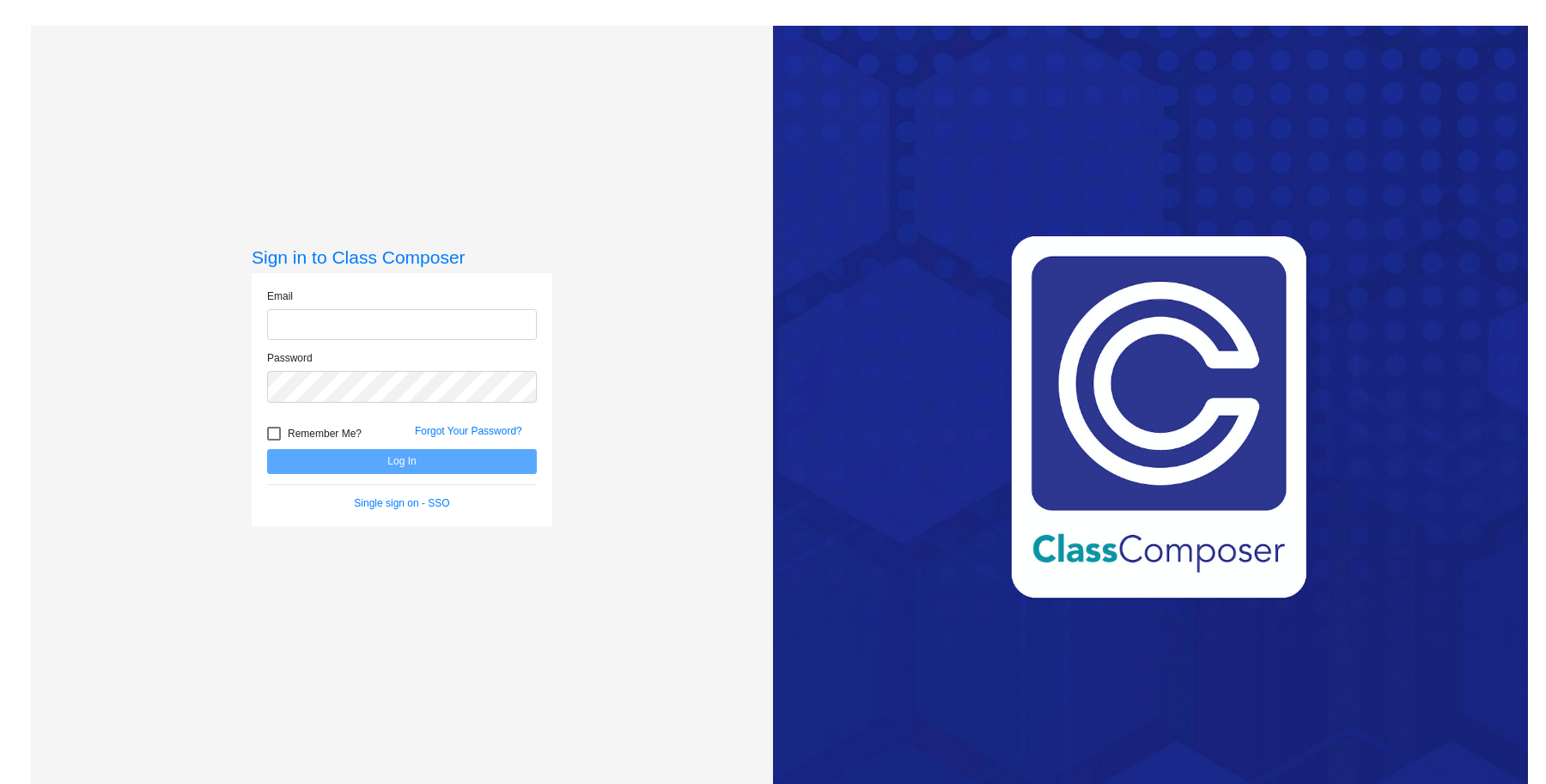 scroll, scrollTop: 0, scrollLeft: 0, axis: both 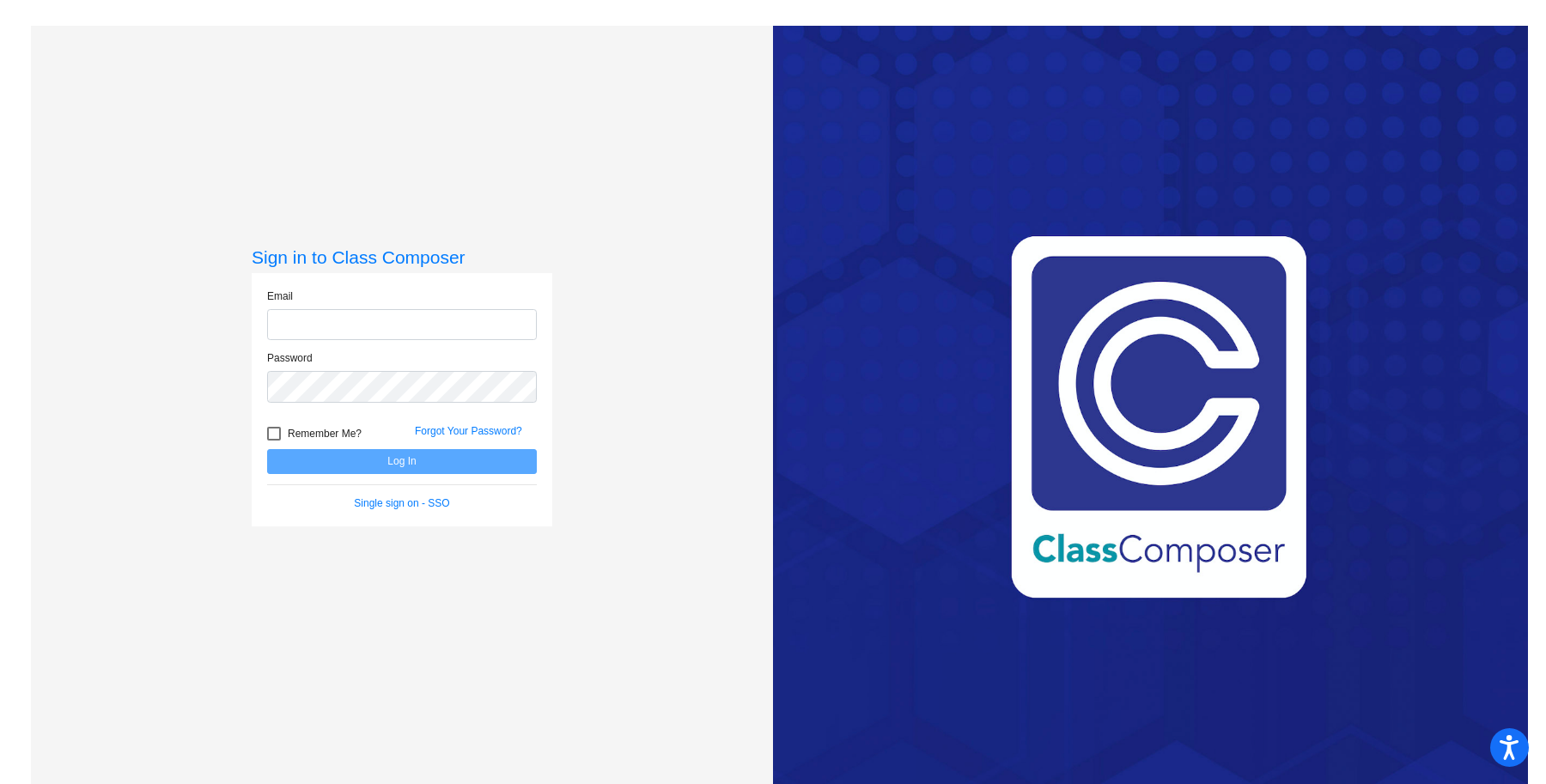 type on "[EMAIL]" 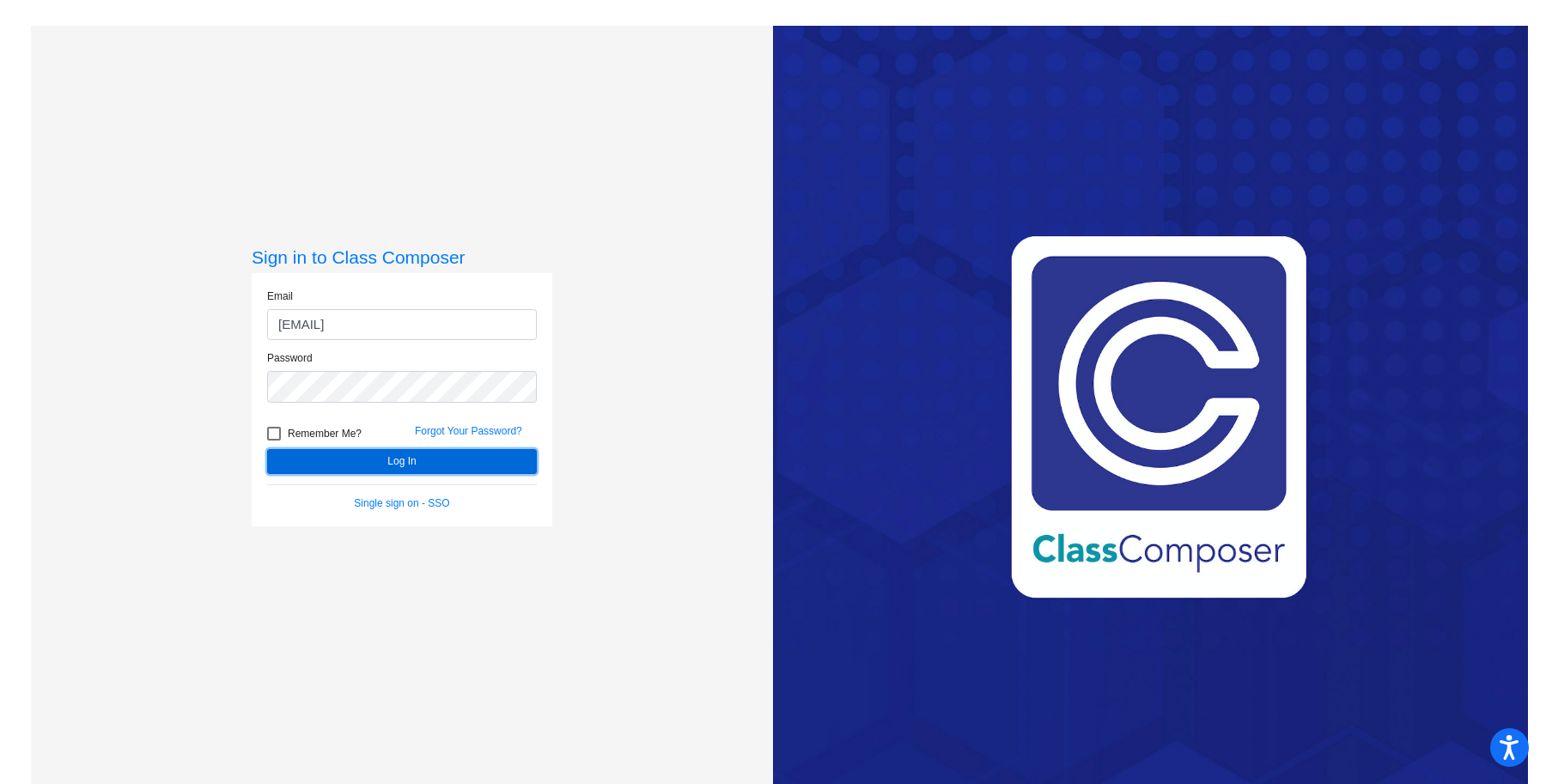 click on "Log In" 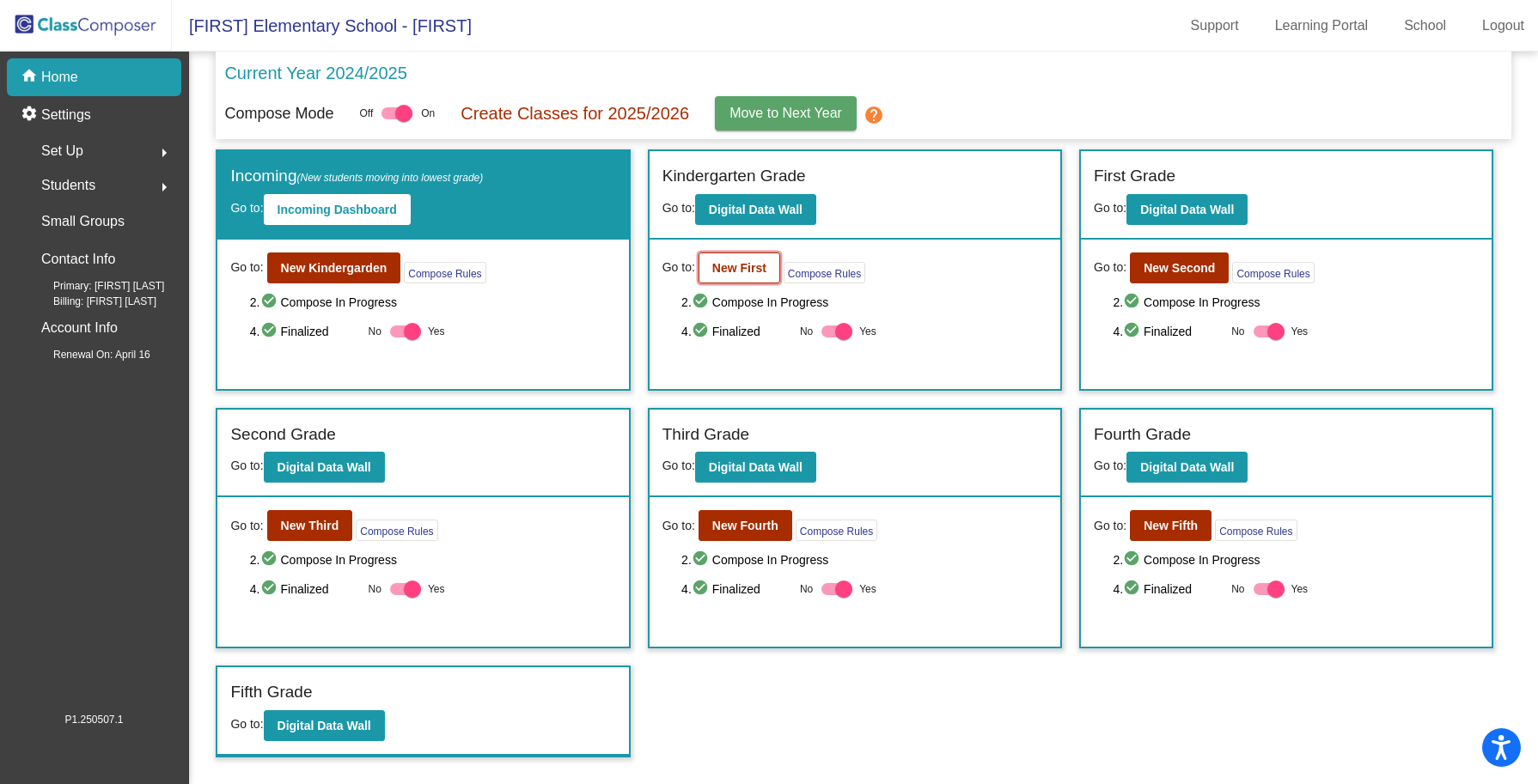 click on "New First" 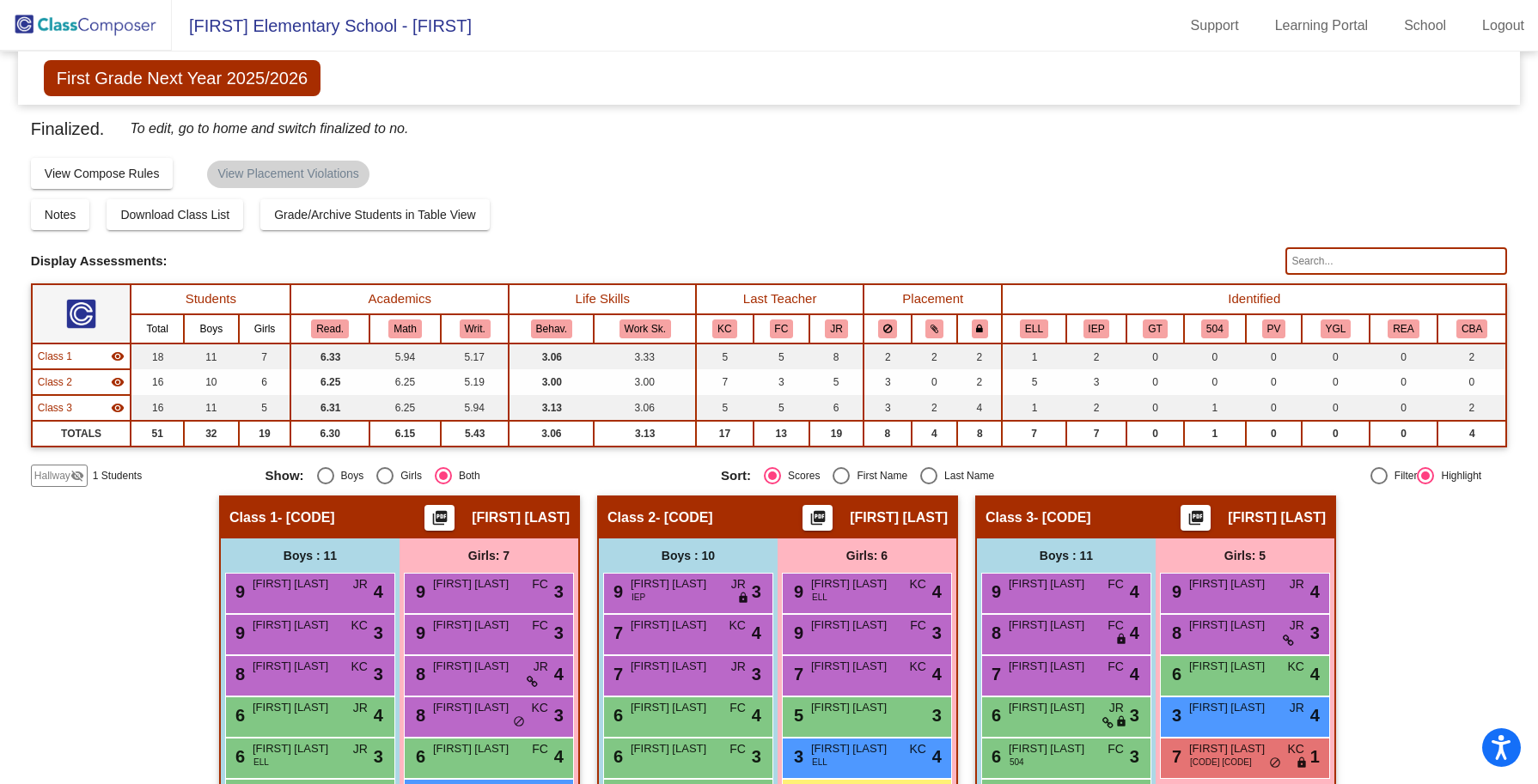 scroll, scrollTop: 107, scrollLeft: 0, axis: vertical 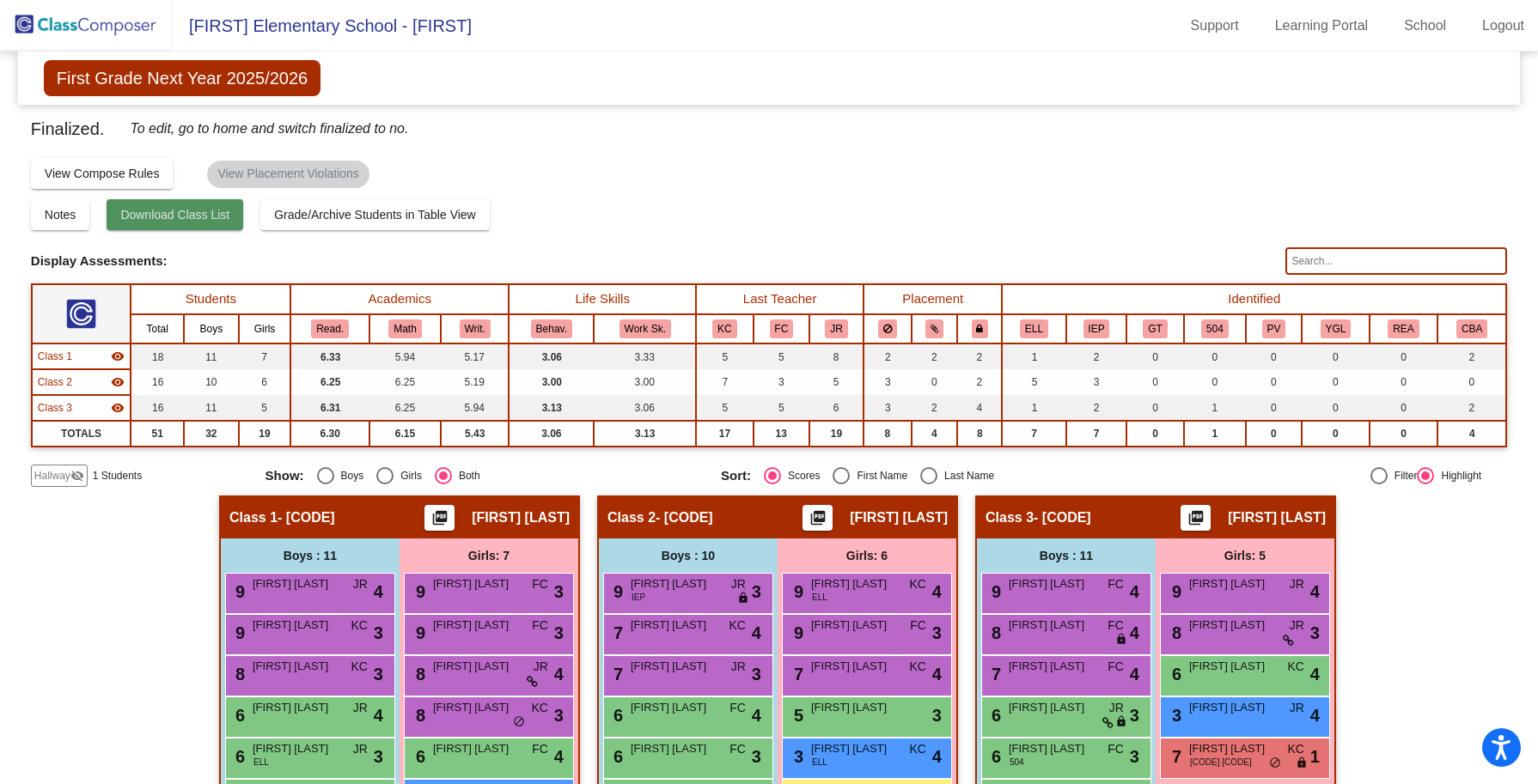 click on "Download Class List" 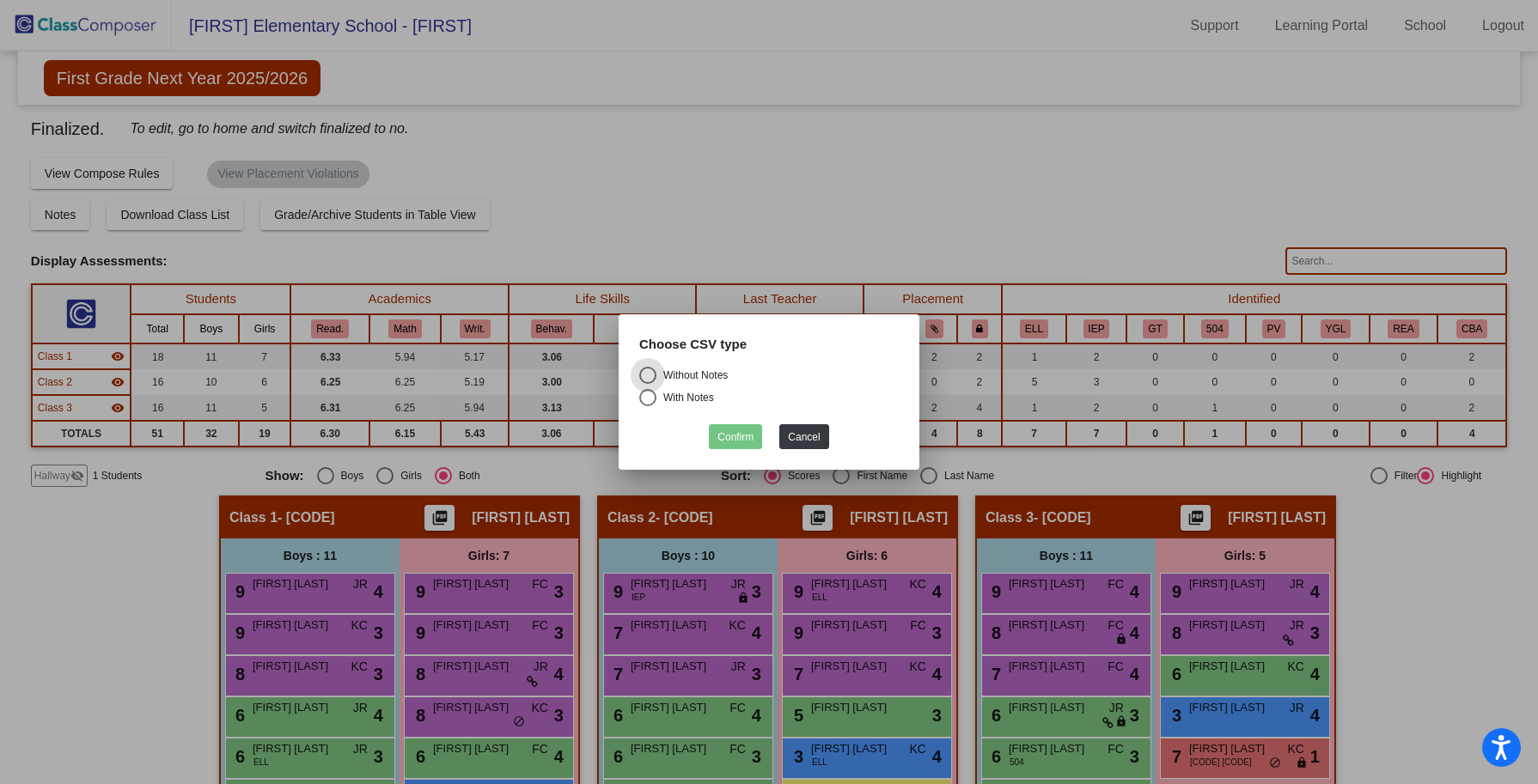 click at bounding box center [648, 398] 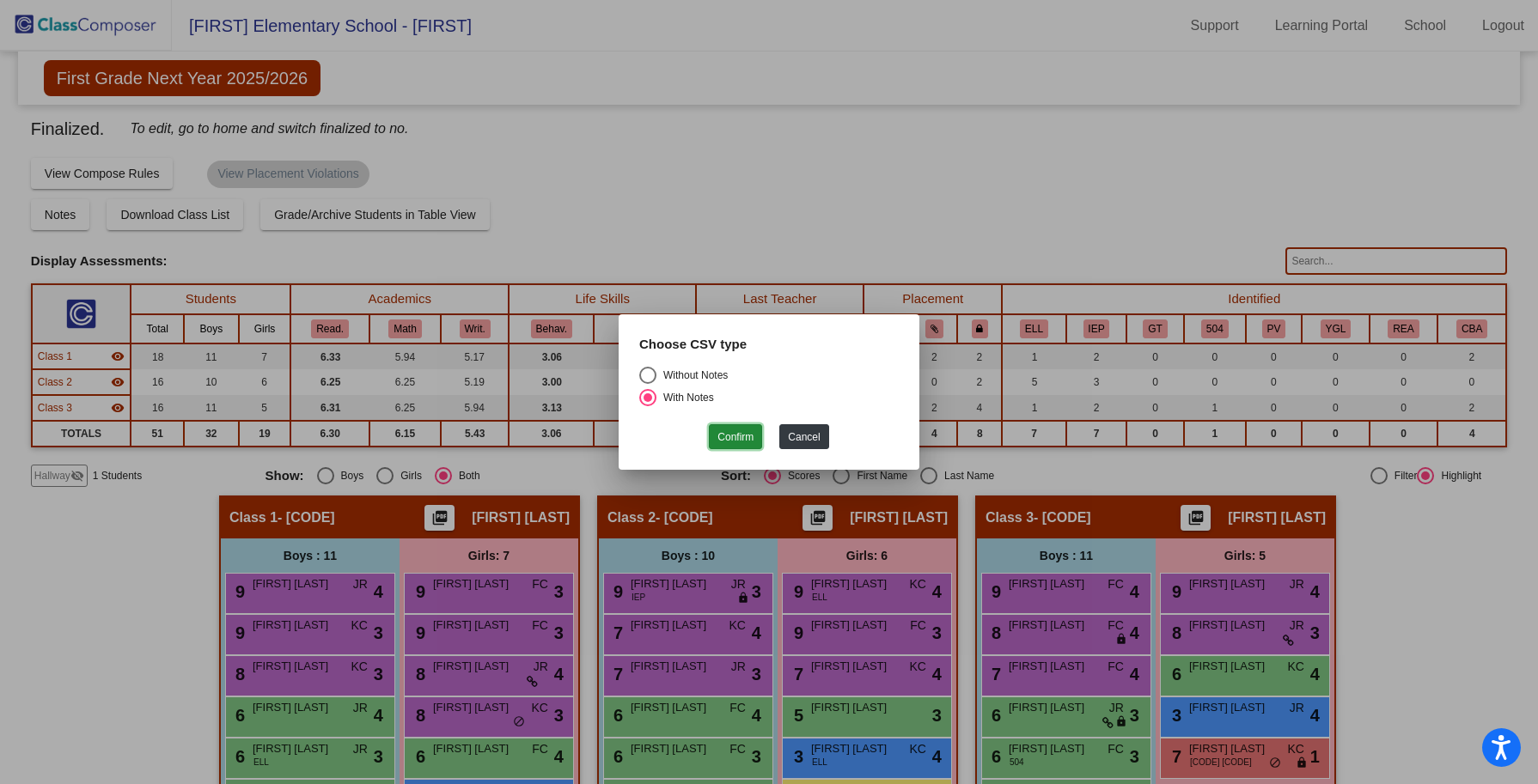 click on "Confirm" at bounding box center (735, 436) 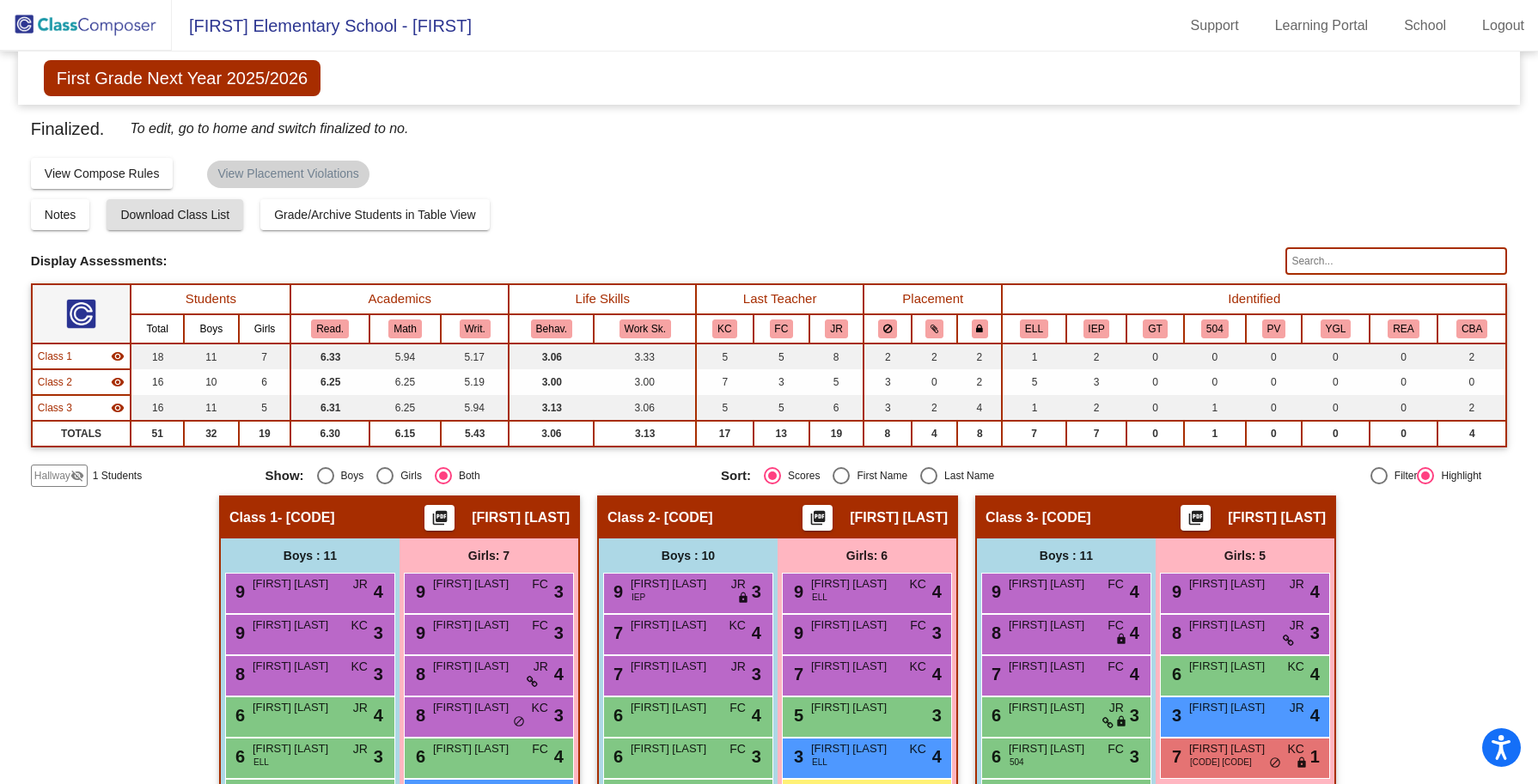 scroll, scrollTop: 107, scrollLeft: 0, axis: vertical 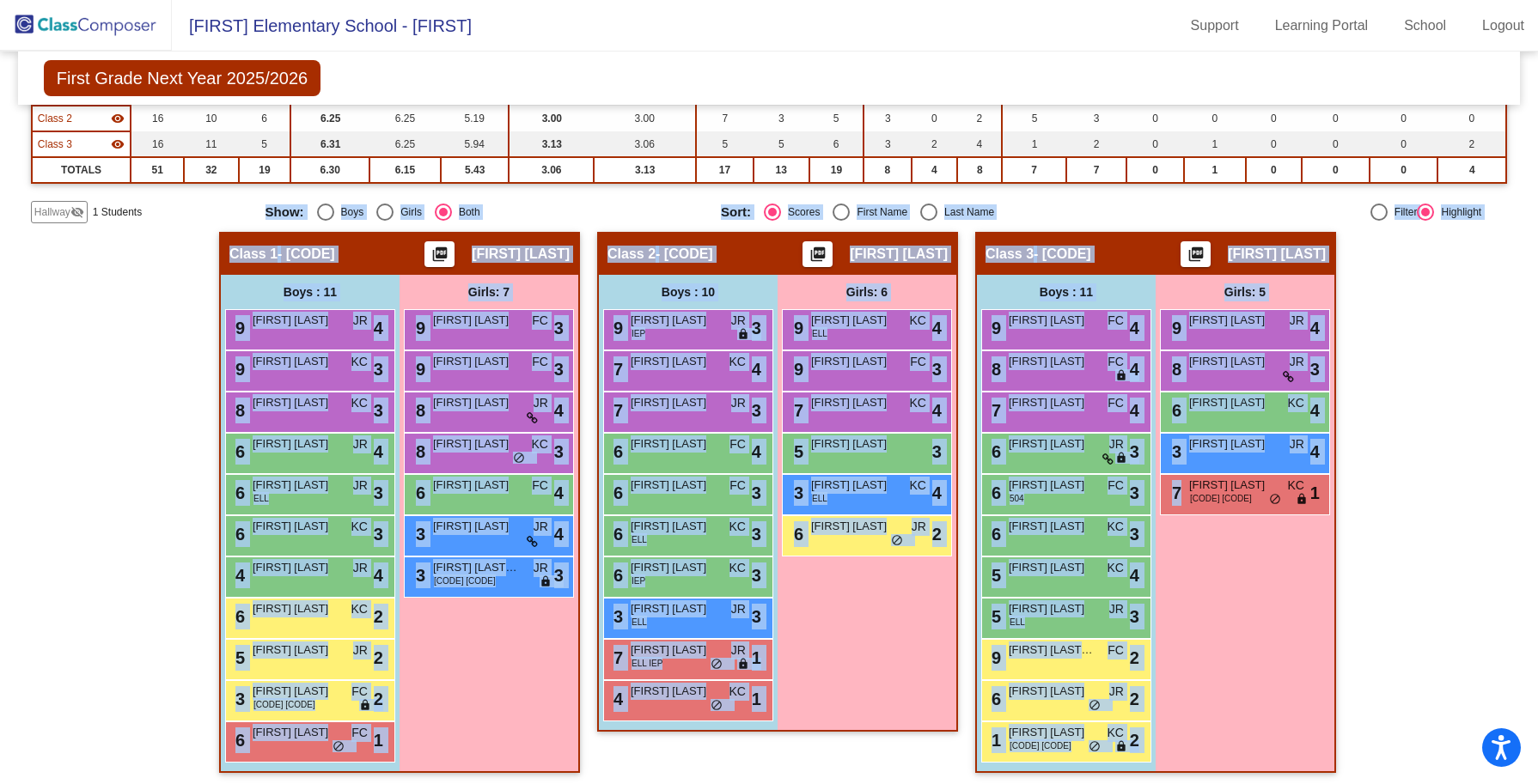 drag, startPoint x: 192, startPoint y: 363, endPoint x: 1278, endPoint y: 734, distance: 1147.6223 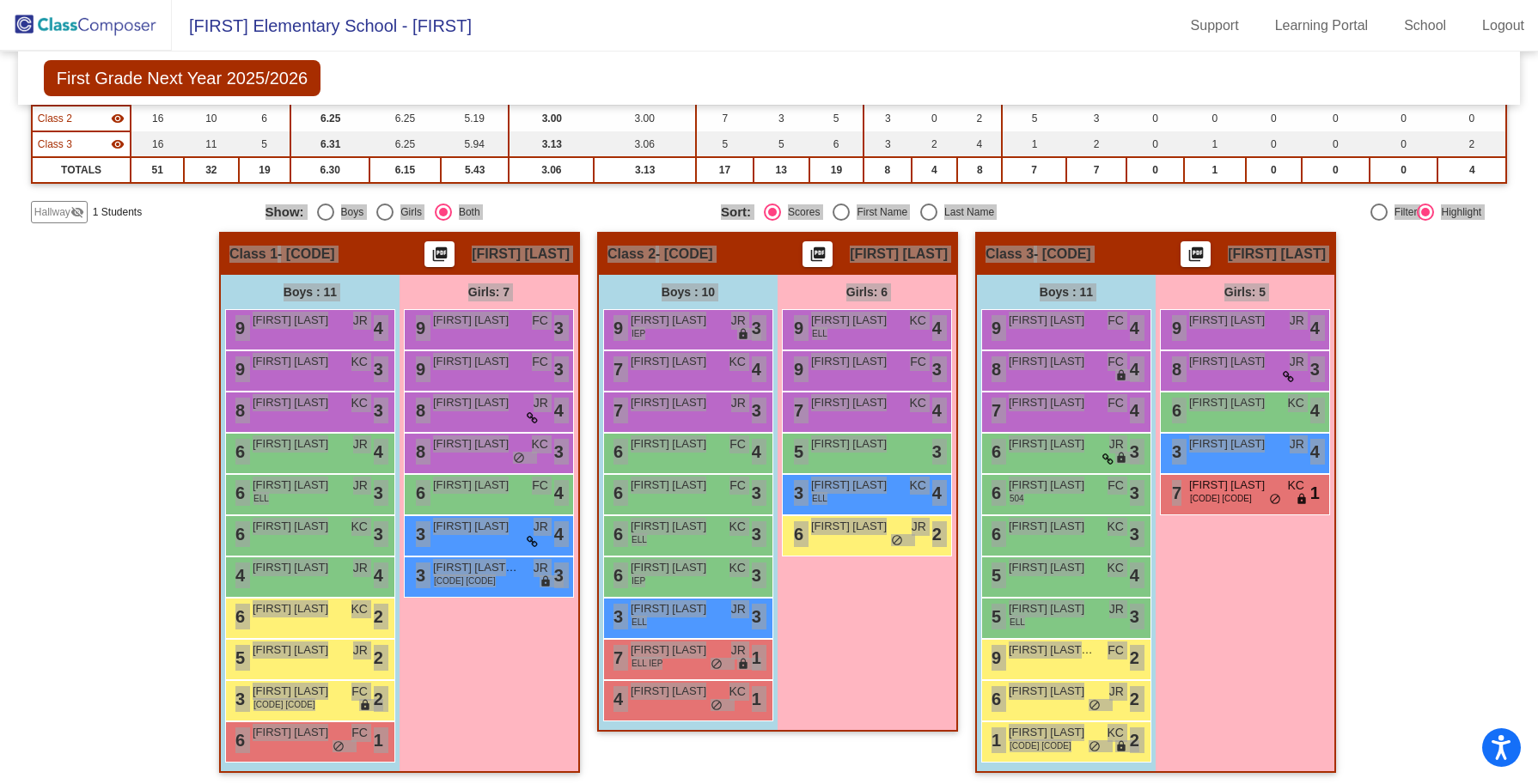 scroll, scrollTop: 0, scrollLeft: 0, axis: both 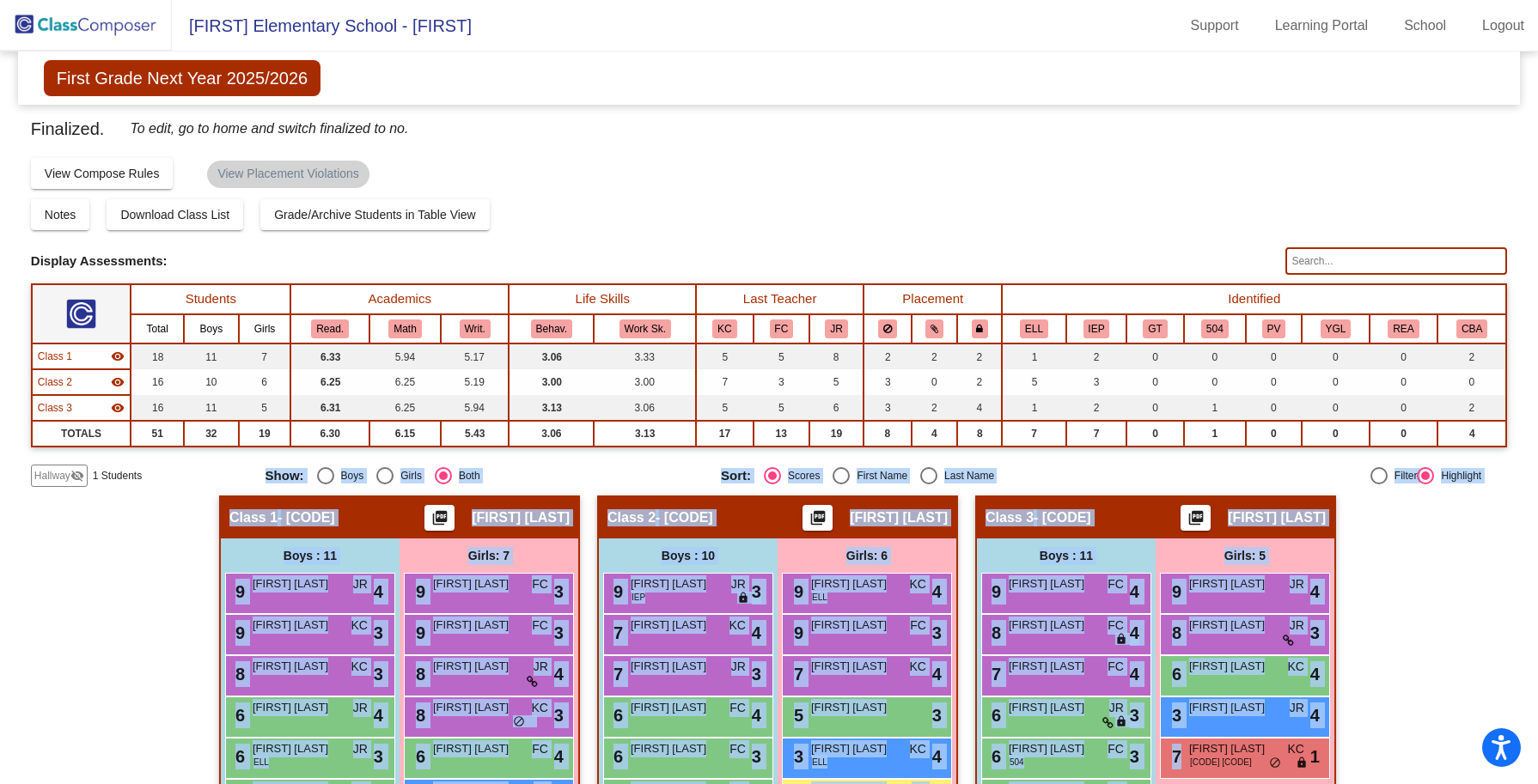 click on "Hallway   - Hallway Class  picture_as_pdf  Add Student  First Name Last Name Student Id  (Recommended)   Boy   Girl   Non Binary Add Close  Boys : 0    No Students   Girls: 1 9 Sydney Farruggia lock do_not_disturb_alt 3 Class 1   - 1C  picture_as_pdf Francis Camama  Add Student  First Name Last Name Student Id  (Recommended)   Boy   Girl   Non Binary Add Close  Boys : 11  9 Liev Lindstrom JR lock do_not_disturb_alt 4 9 Eyad Ramadan KC lock do_not_disturb_alt 3 8 Calvin Mogen KC lock do_not_disturb_alt 3 6 Miles Callahan JR lock do_not_disturb_alt 4 6 Yousef Bankher ELL JR lock do_not_disturb_alt 3 6 William Johnson KC lock do_not_disturb_alt 3 4 Simon Rowe JR lock do_not_disturb_alt 4 6 Basil Johnson KC lock do_not_disturb_alt 2 5 Declan Hawkins JR lock do_not_disturb_alt 2 3 Leon Ramanauskas IEP CBA FC lock do_not_disturb_alt 2 6 Weston Meisner FC lock do_not_disturb_alt 1 Girls: 7 9 Ailish Heinz FC lock do_not_disturb_alt 3 9 Aislinn Sattler FC lock do_not_disturb_alt 3 8 Ada Hillier JR lock 4 8 KC 3" 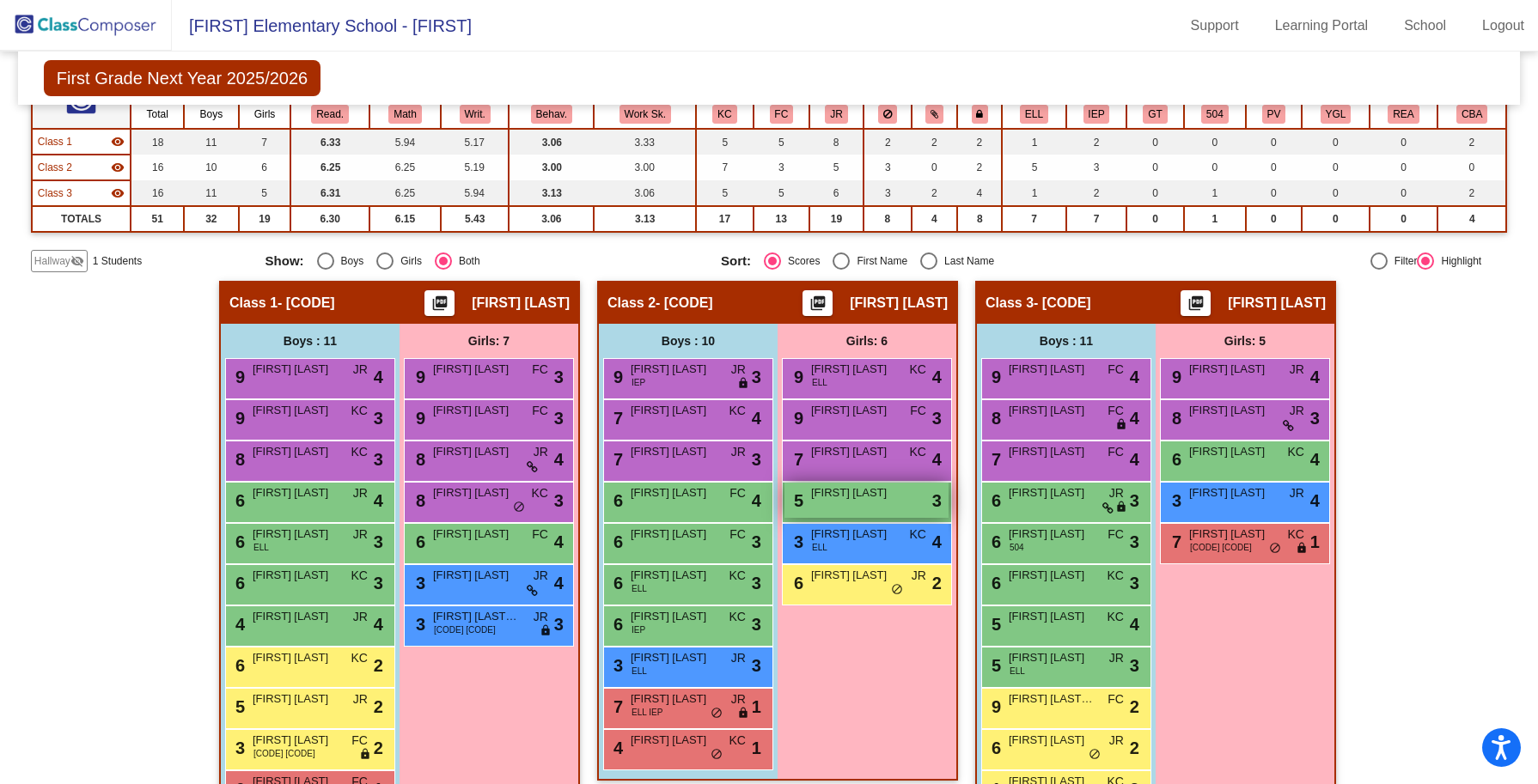 scroll, scrollTop: 264, scrollLeft: 0, axis: vertical 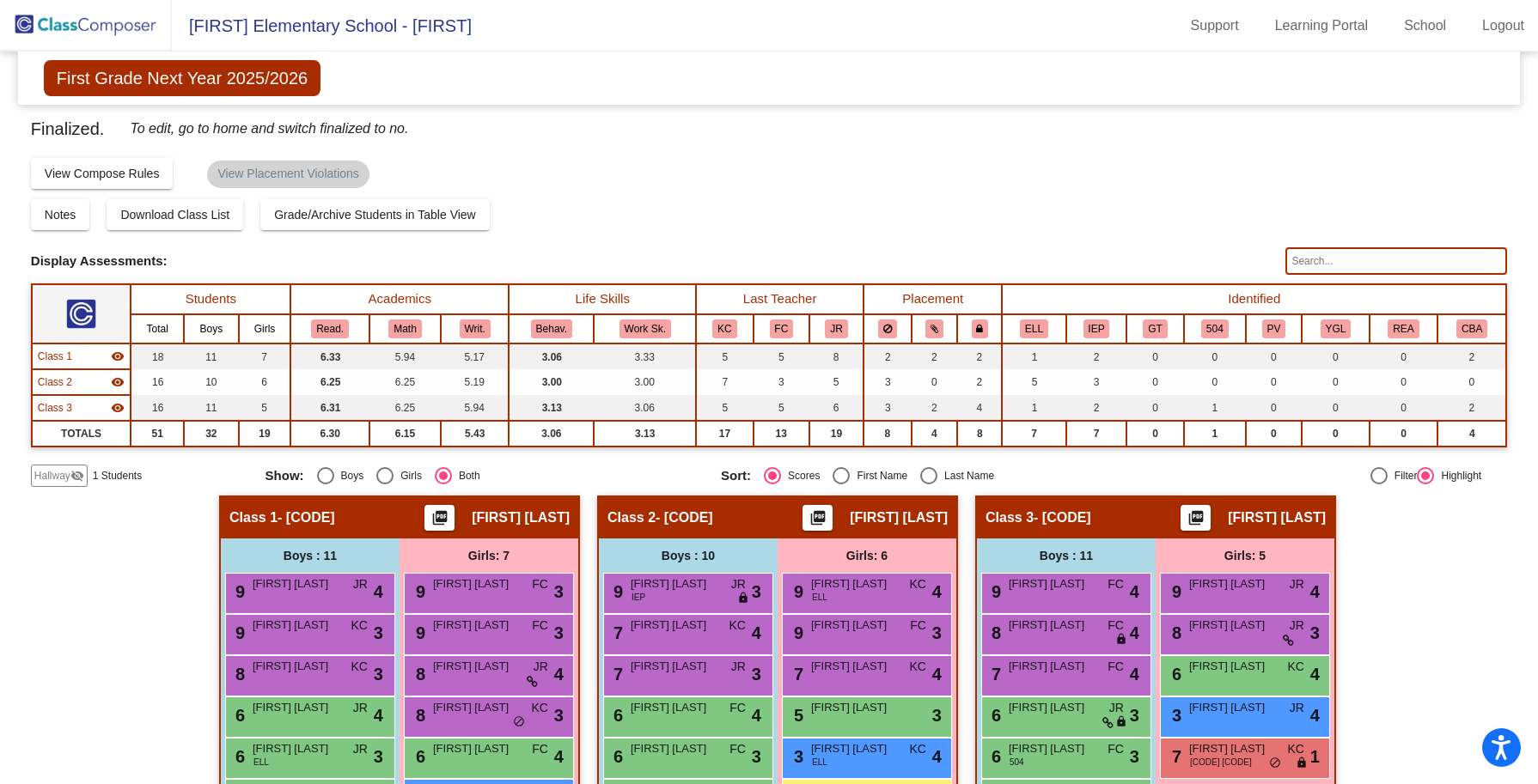 click on "Dunn Elementary School - Tricia" 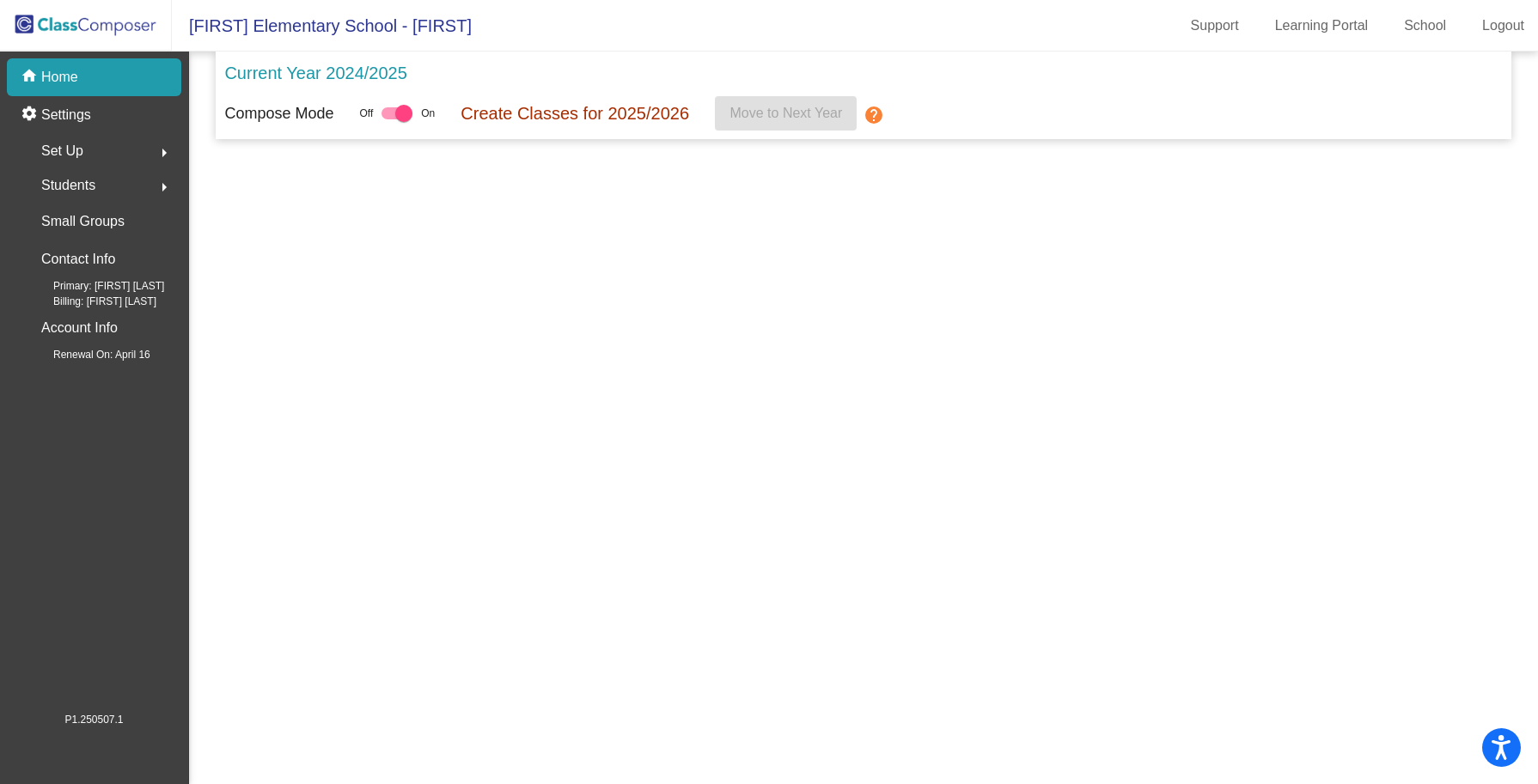 scroll, scrollTop: 0, scrollLeft: 0, axis: both 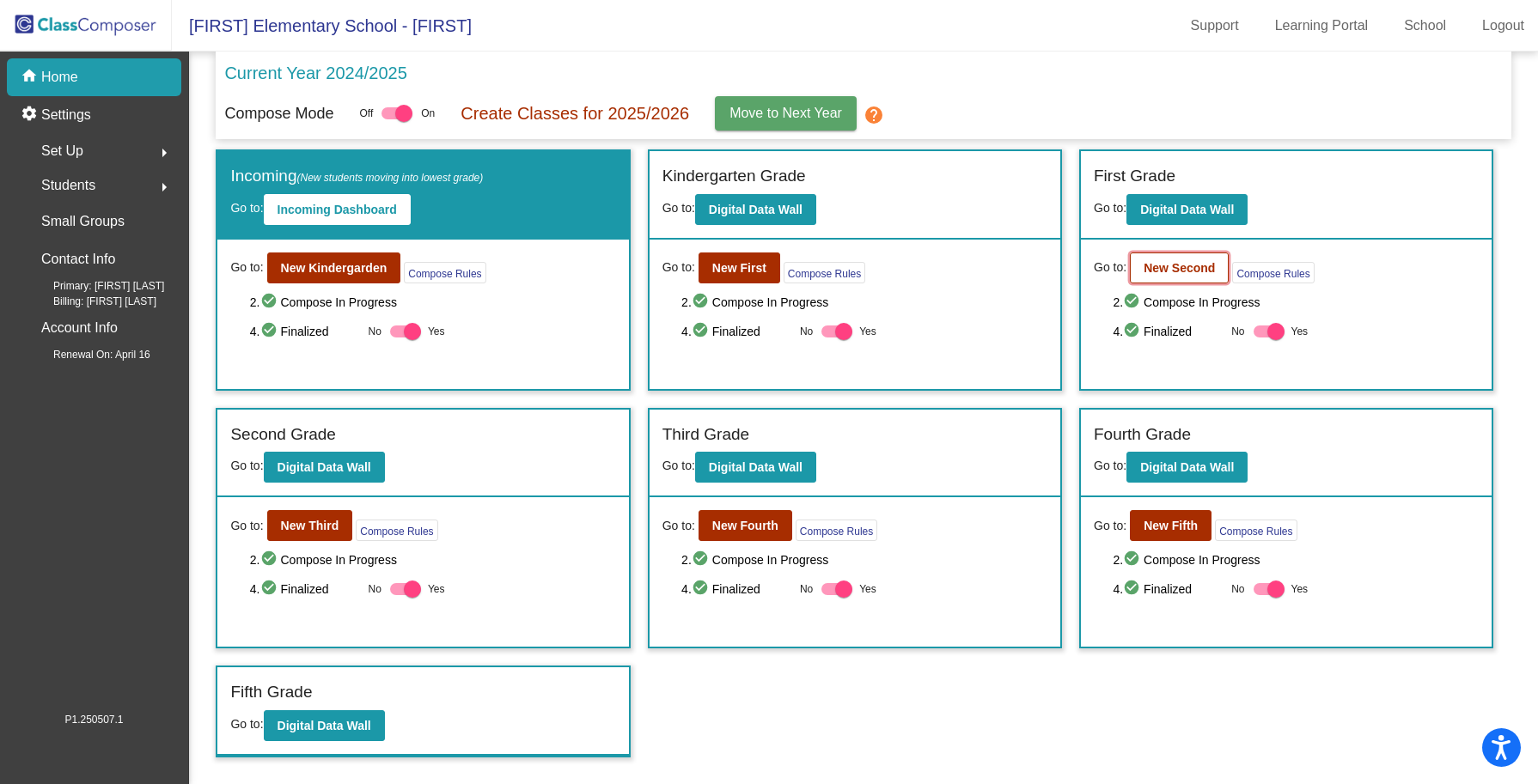 click on "New Second" 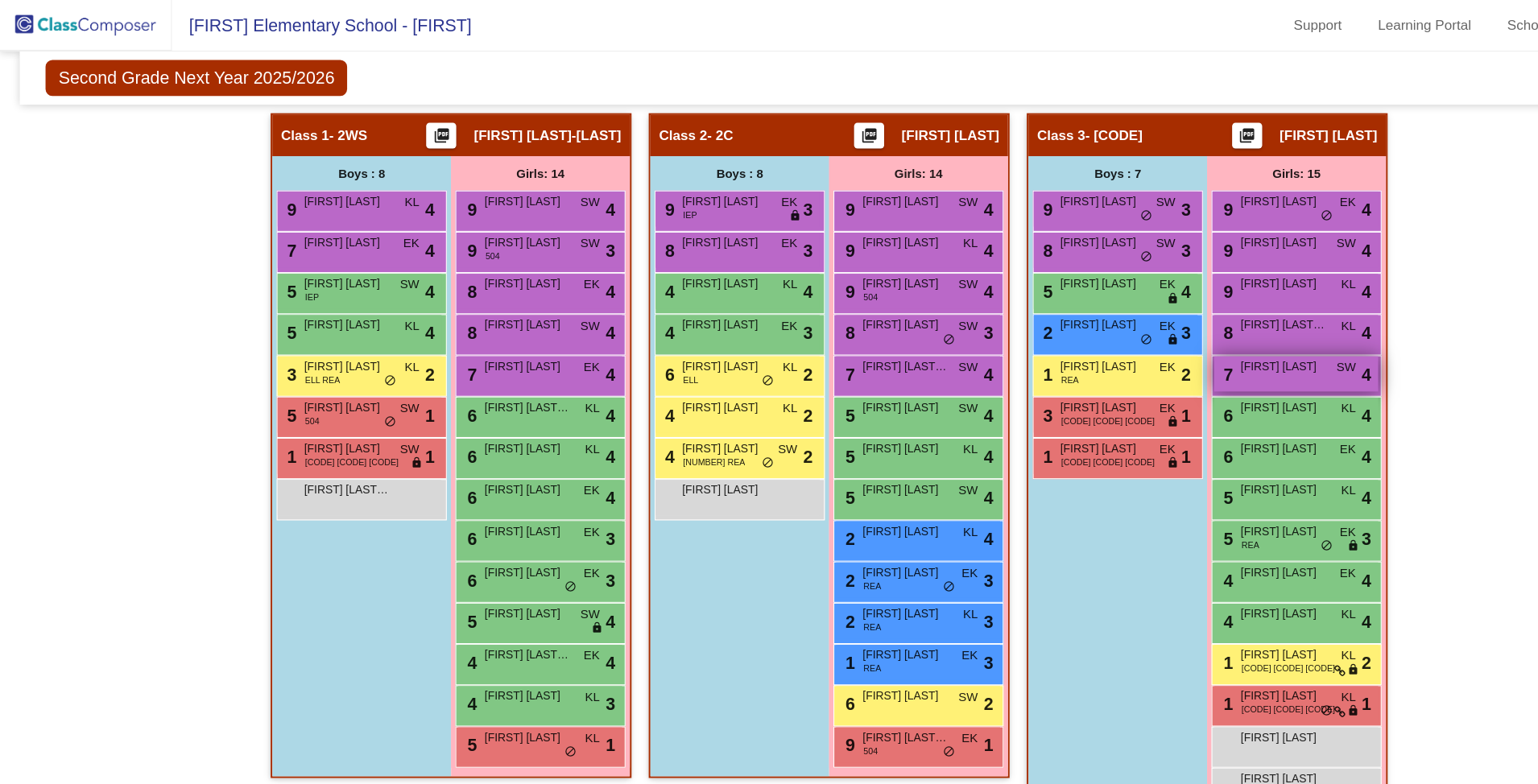 scroll, scrollTop: 355, scrollLeft: 0, axis: vertical 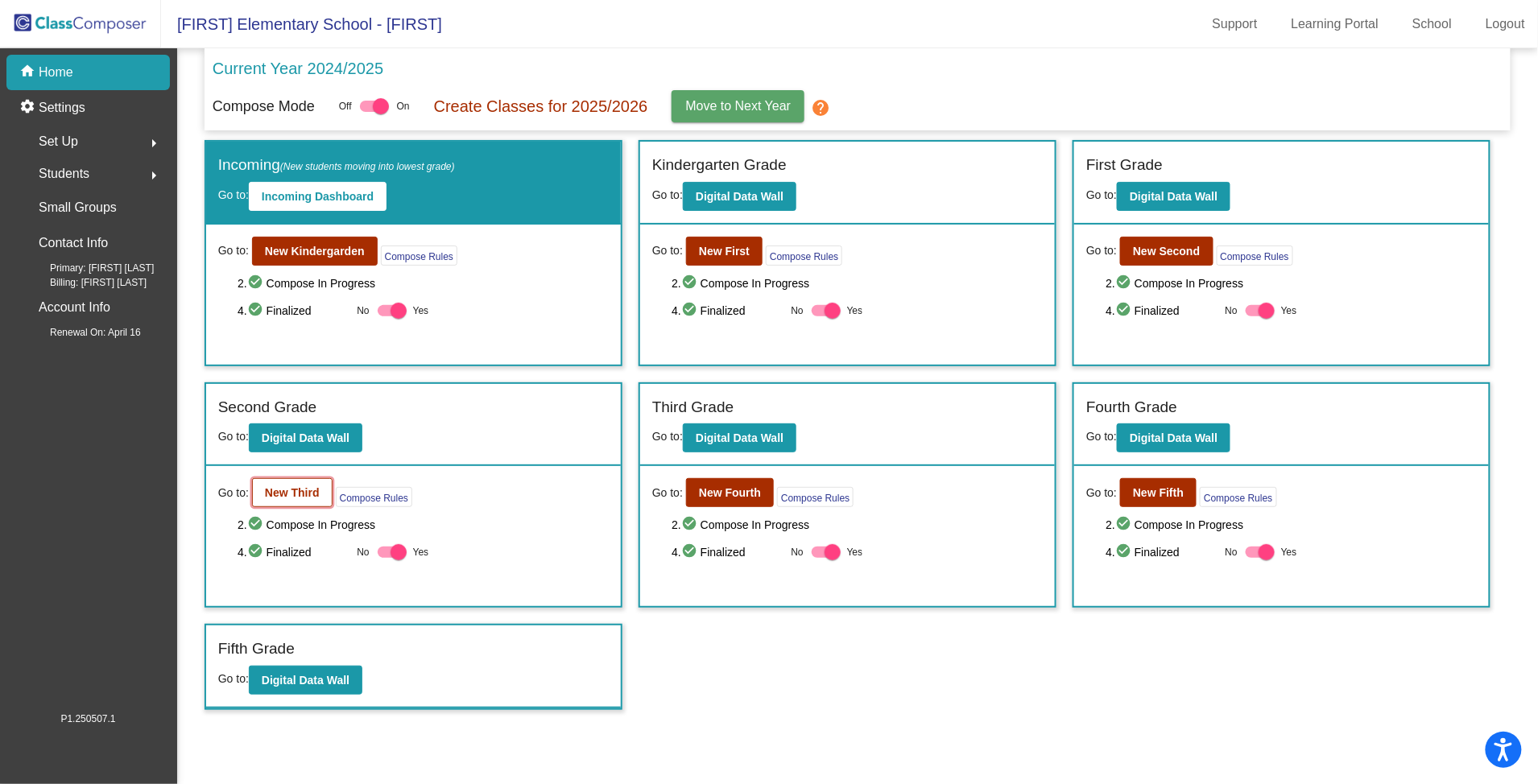 click on "New Third" 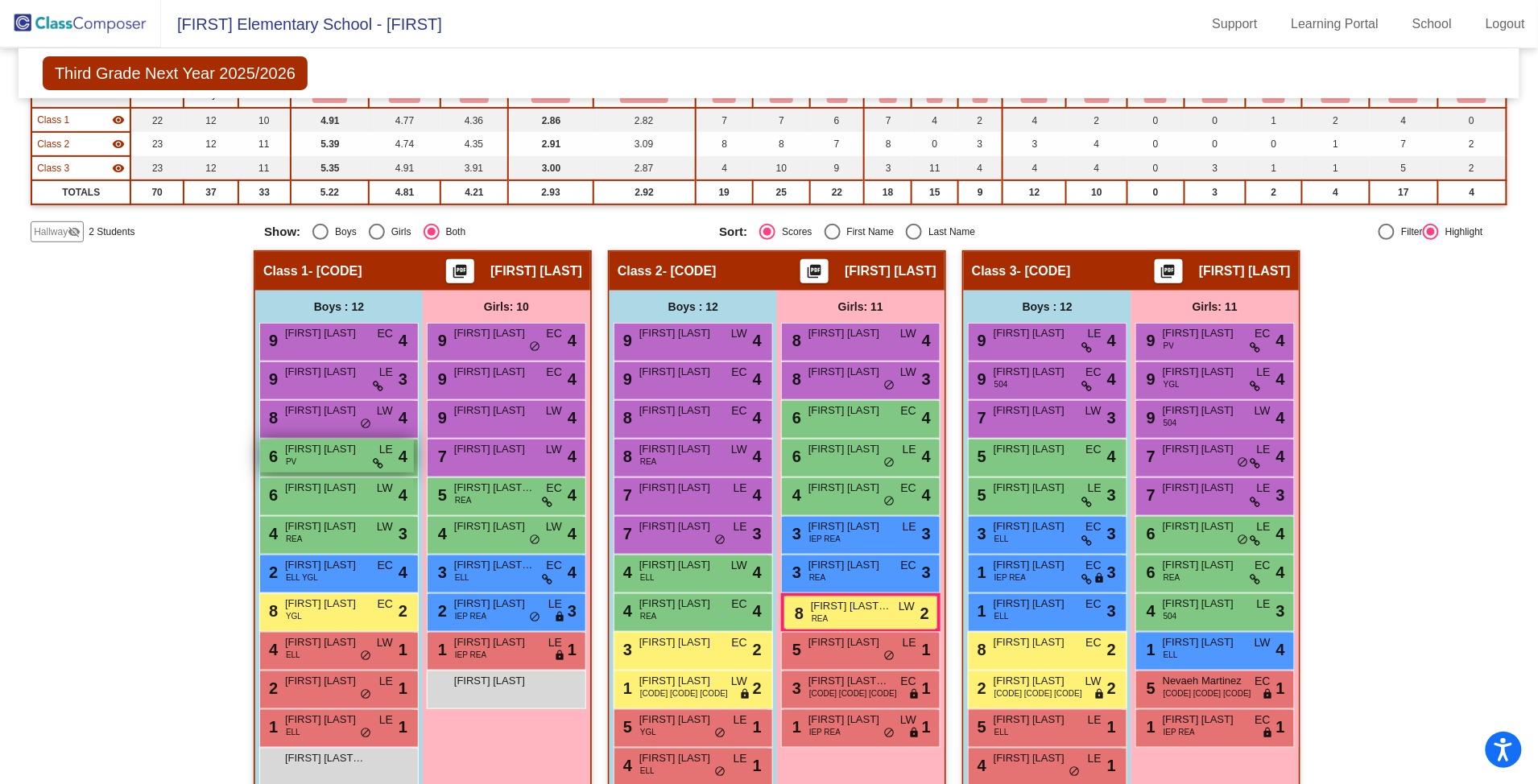 scroll, scrollTop: 238, scrollLeft: 0, axis: vertical 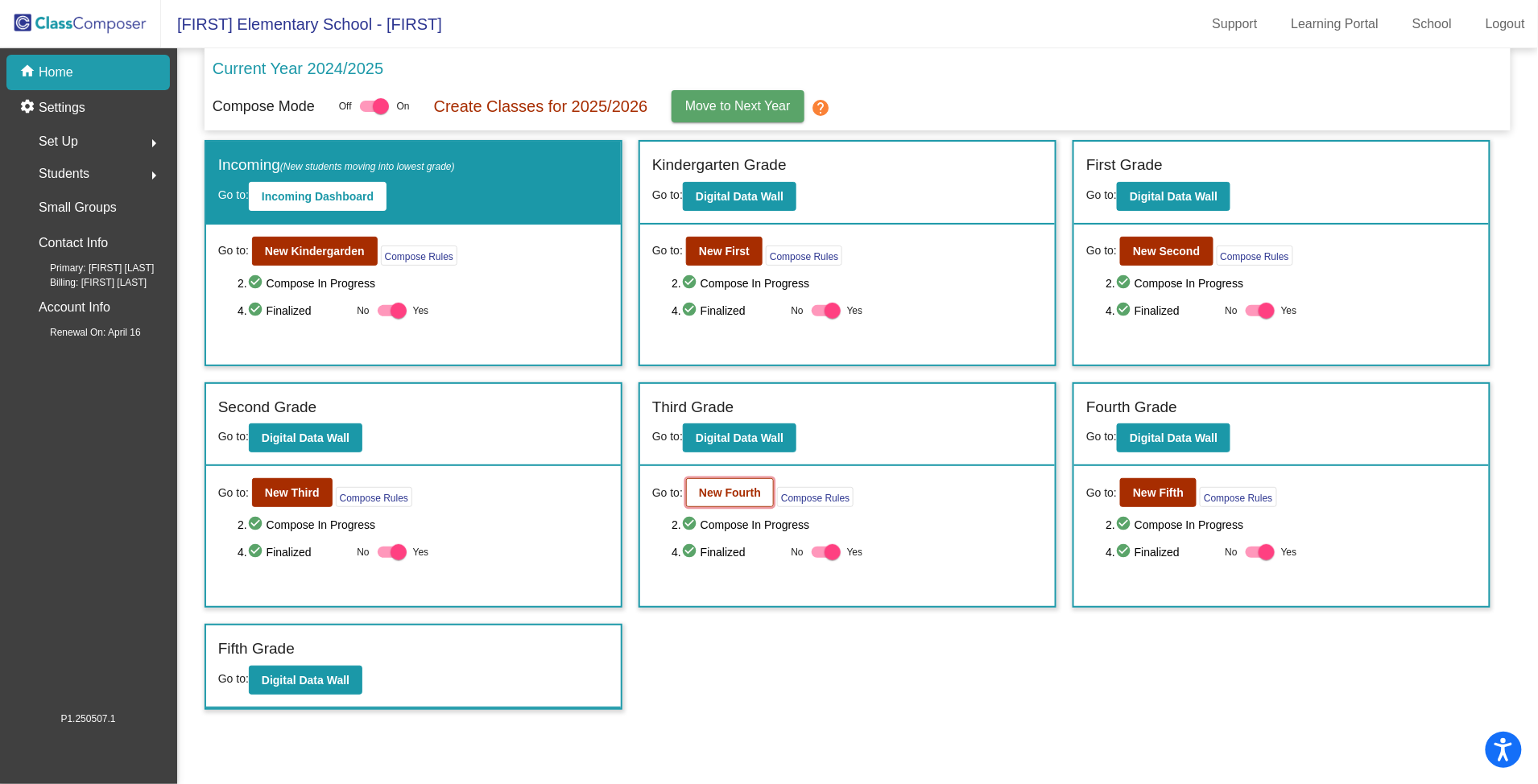click on "New Fourth" 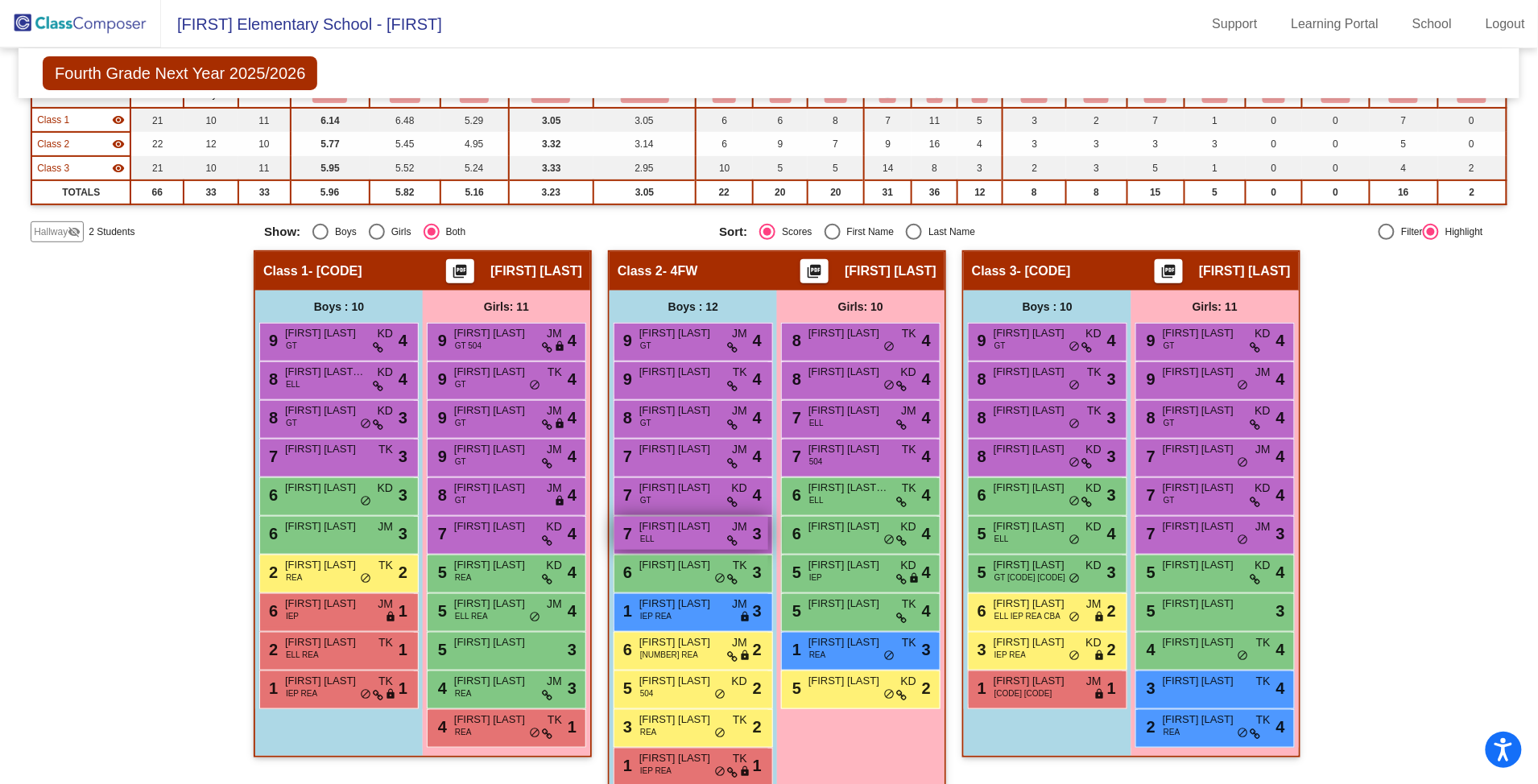 scroll, scrollTop: 238, scrollLeft: 0, axis: vertical 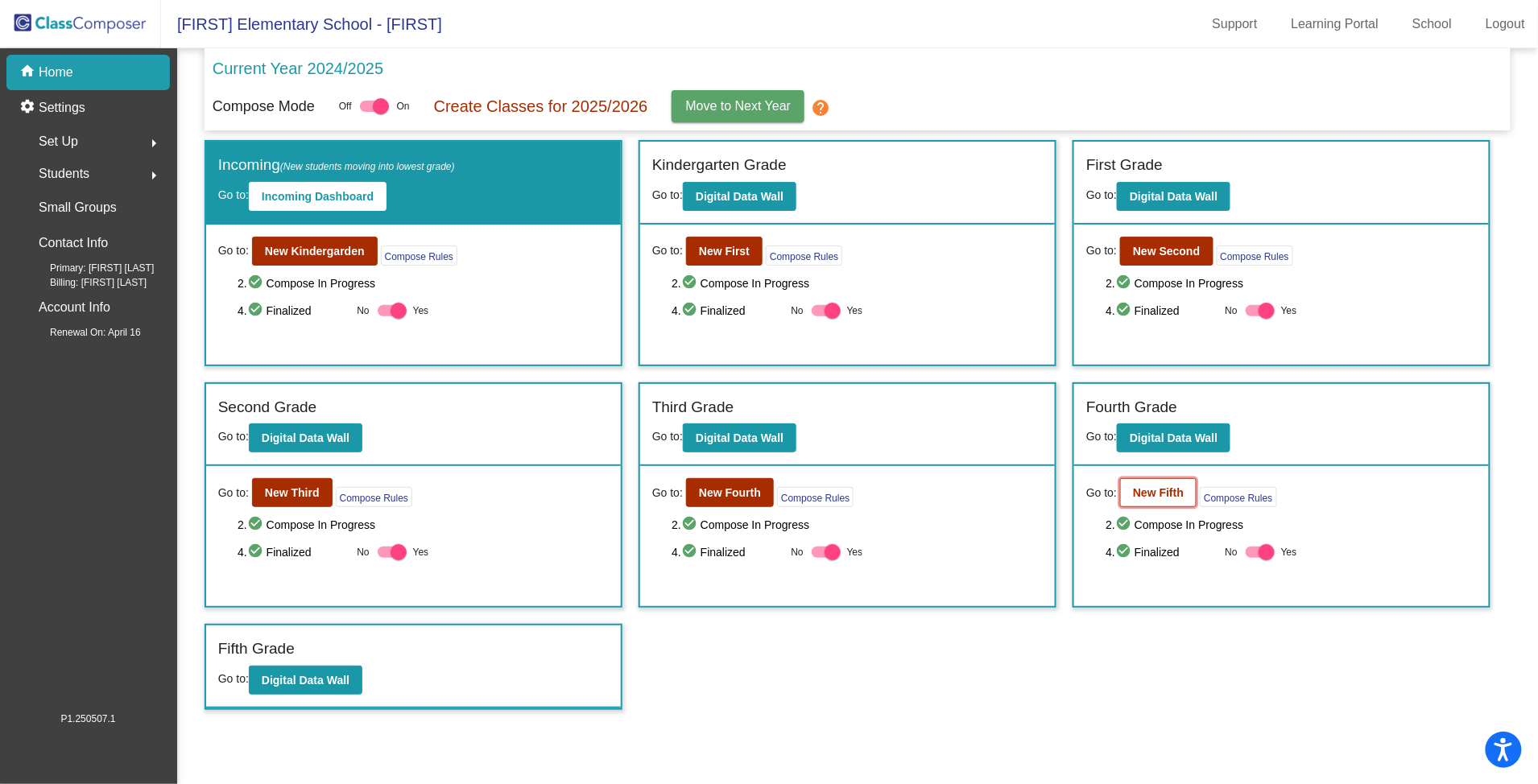 click on "New Fifth" 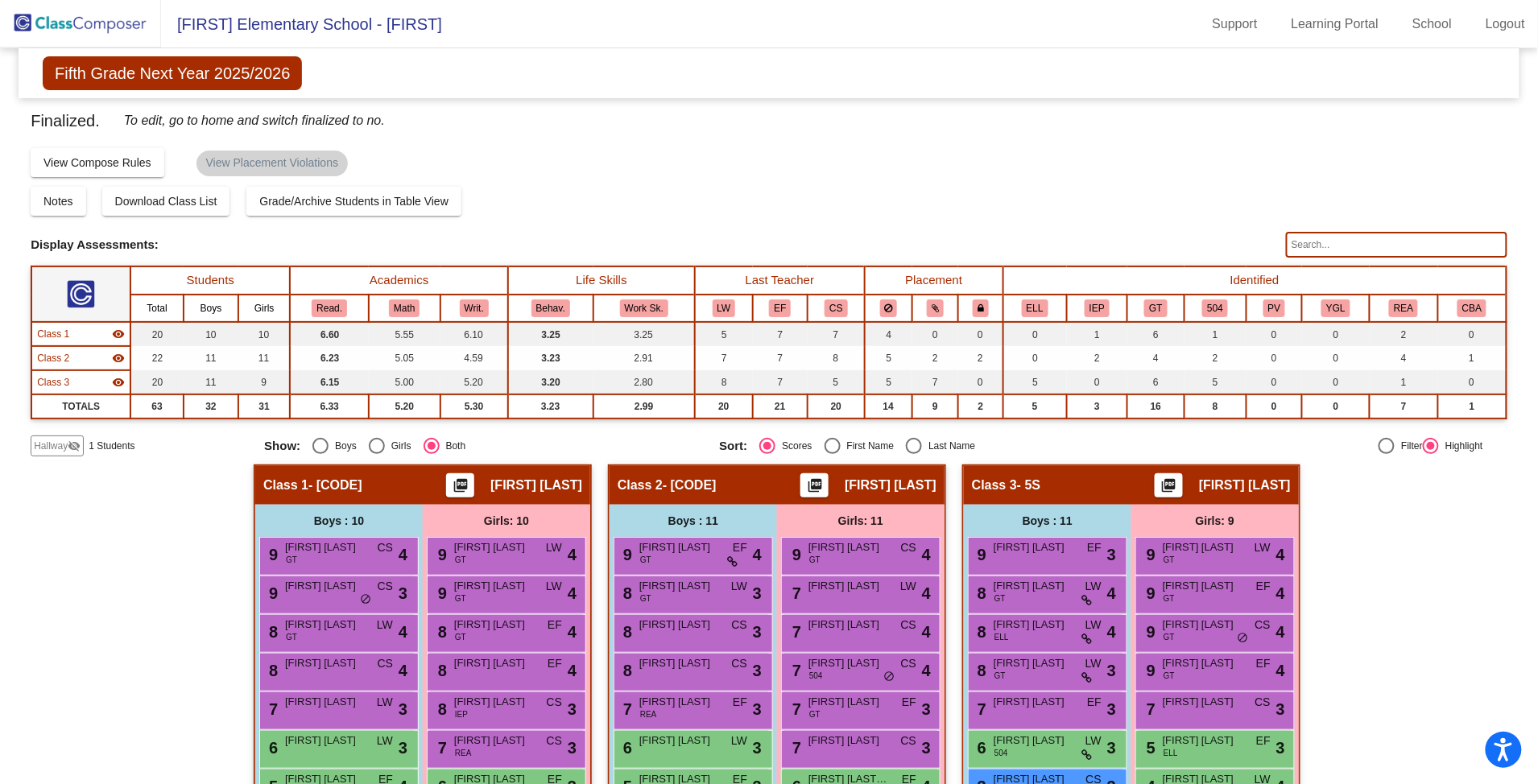 scroll, scrollTop: 200, scrollLeft: 0, axis: vertical 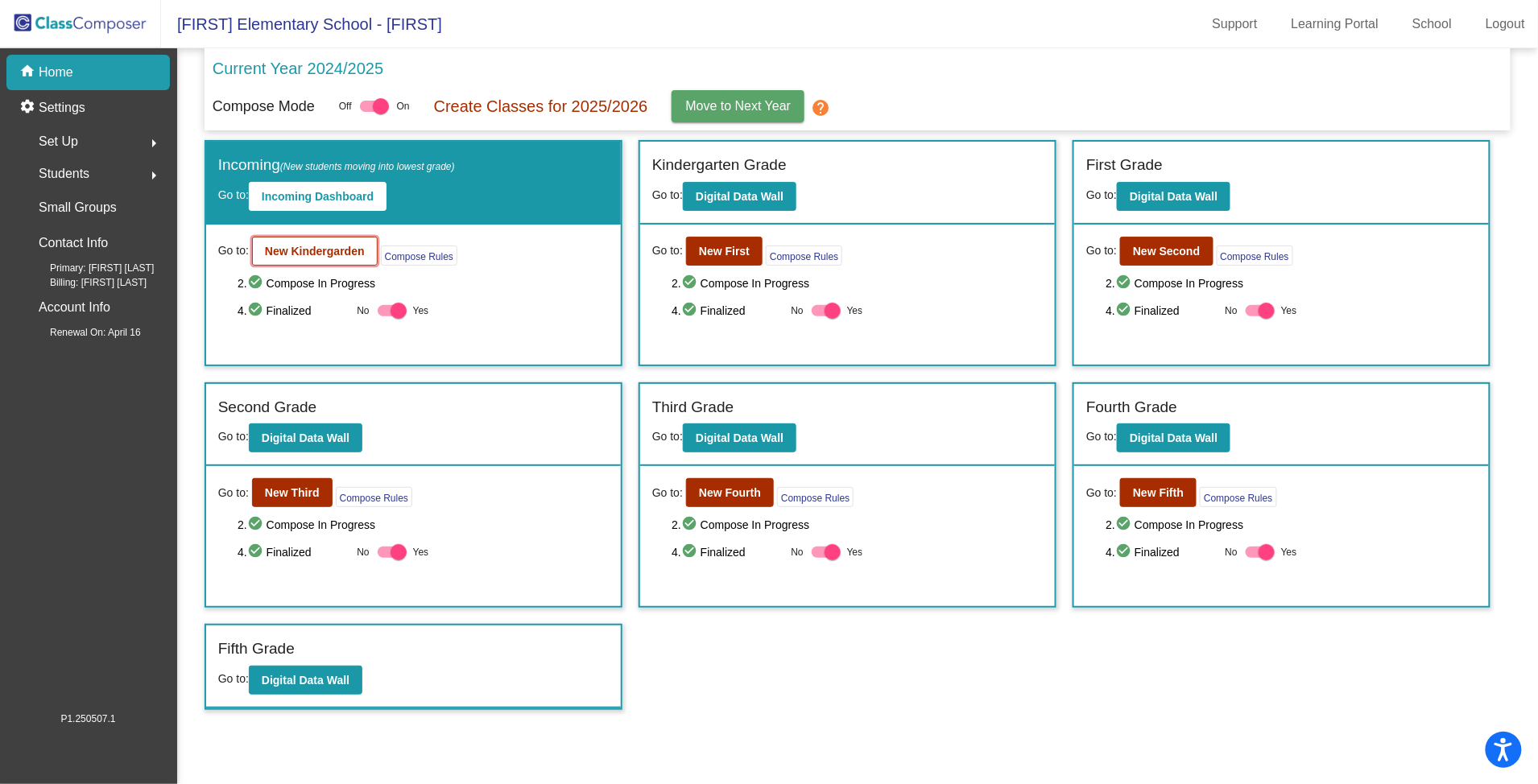 click on "New Kindergarden" 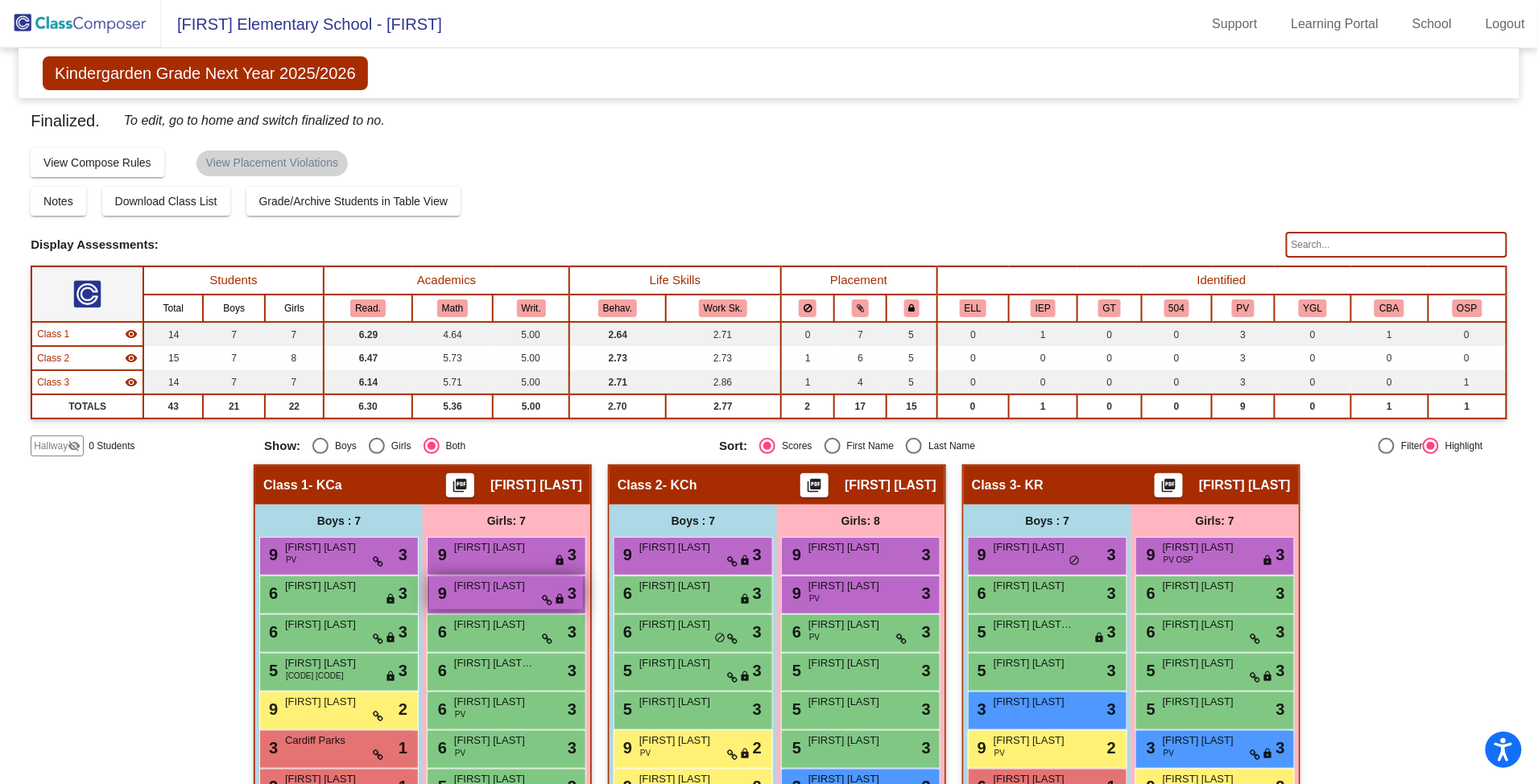 scroll, scrollTop: 84, scrollLeft: 0, axis: vertical 